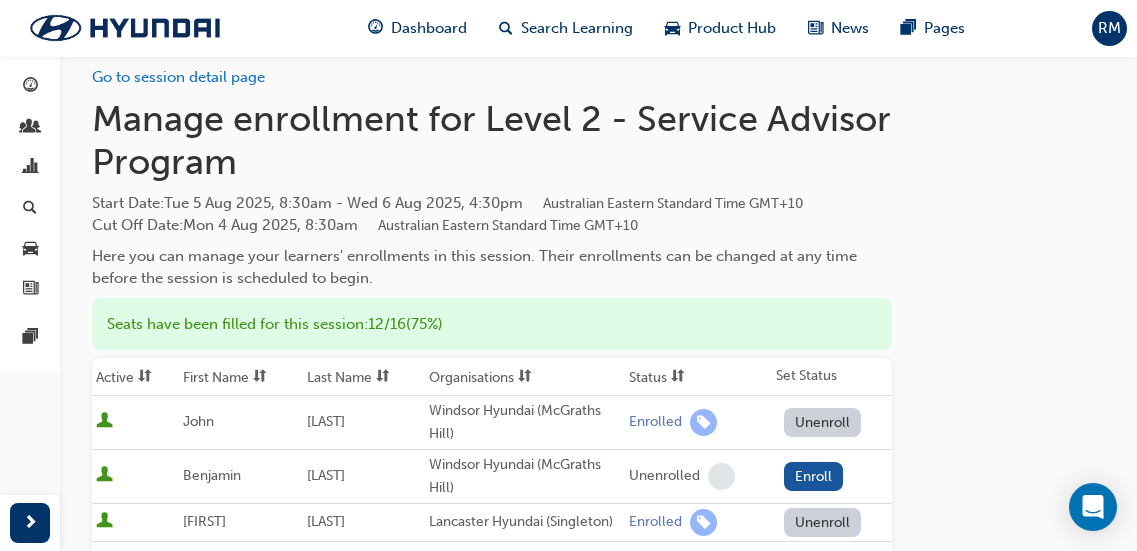 scroll, scrollTop: 0, scrollLeft: 0, axis: both 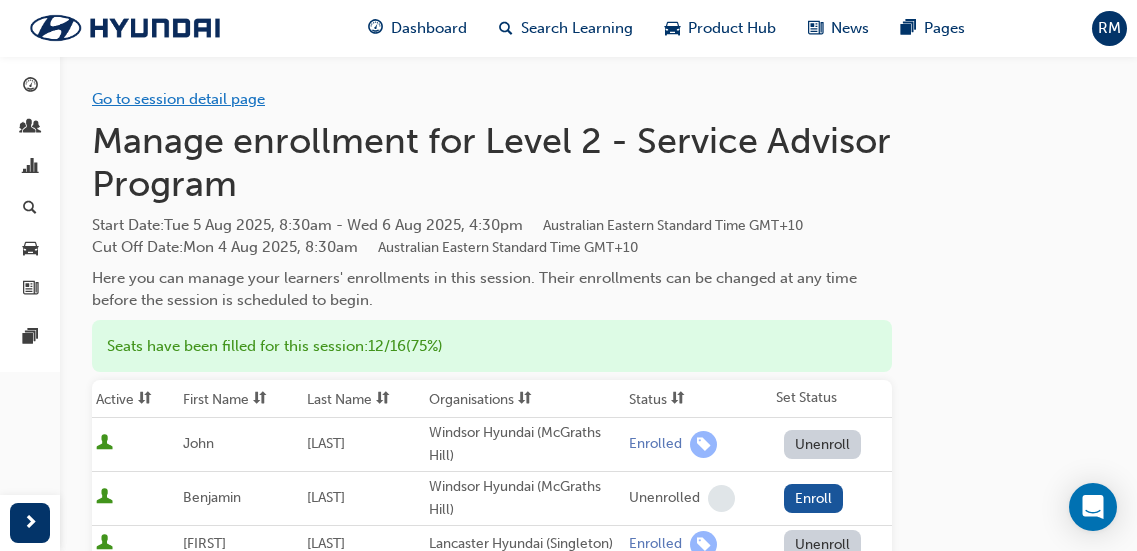click on "Go to session detail page" at bounding box center (178, 99) 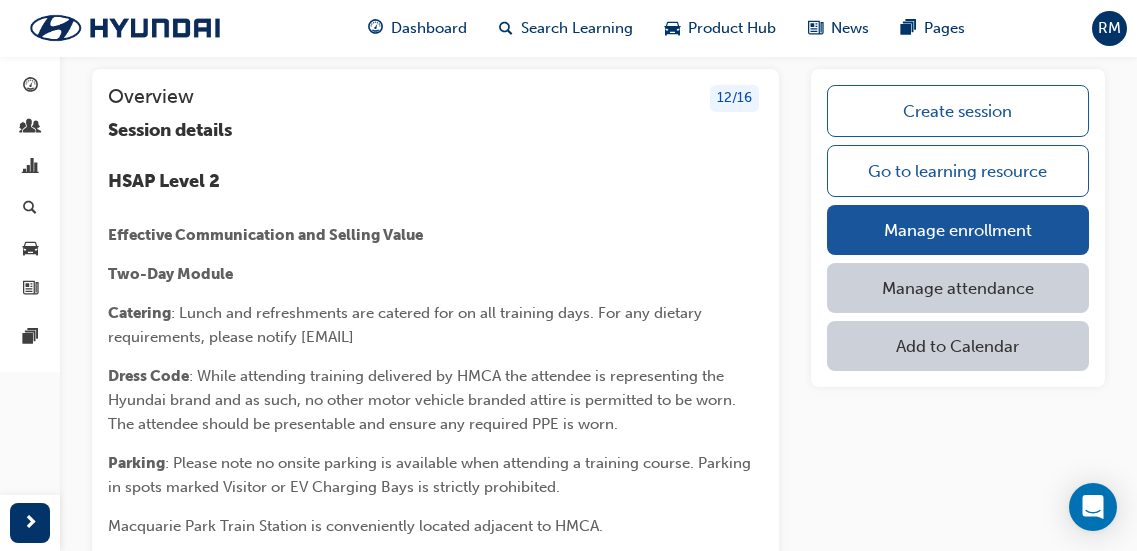 scroll, scrollTop: 100, scrollLeft: 0, axis: vertical 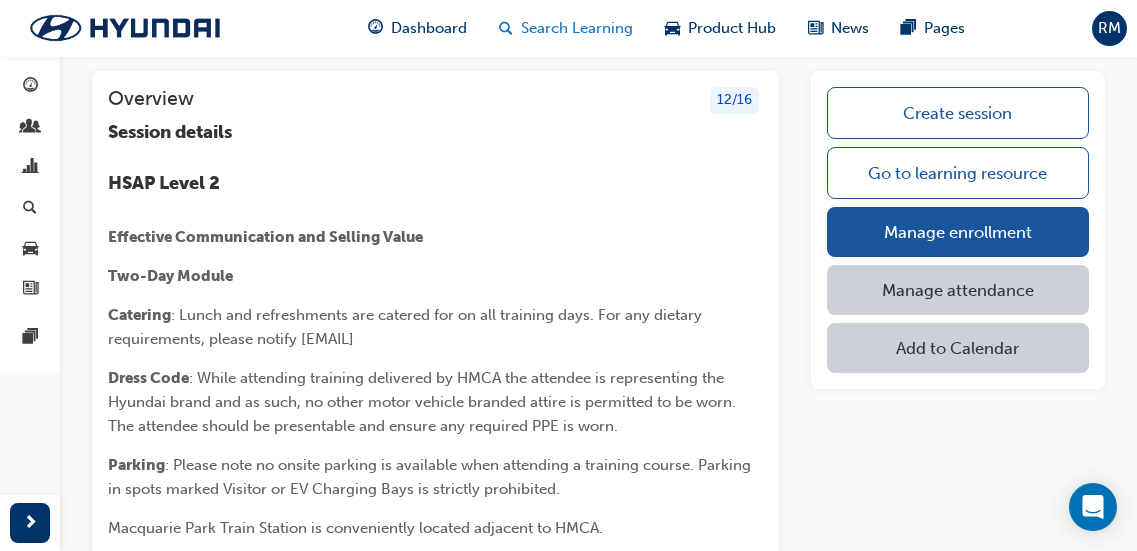 click on "Search Learning" at bounding box center (577, 28) 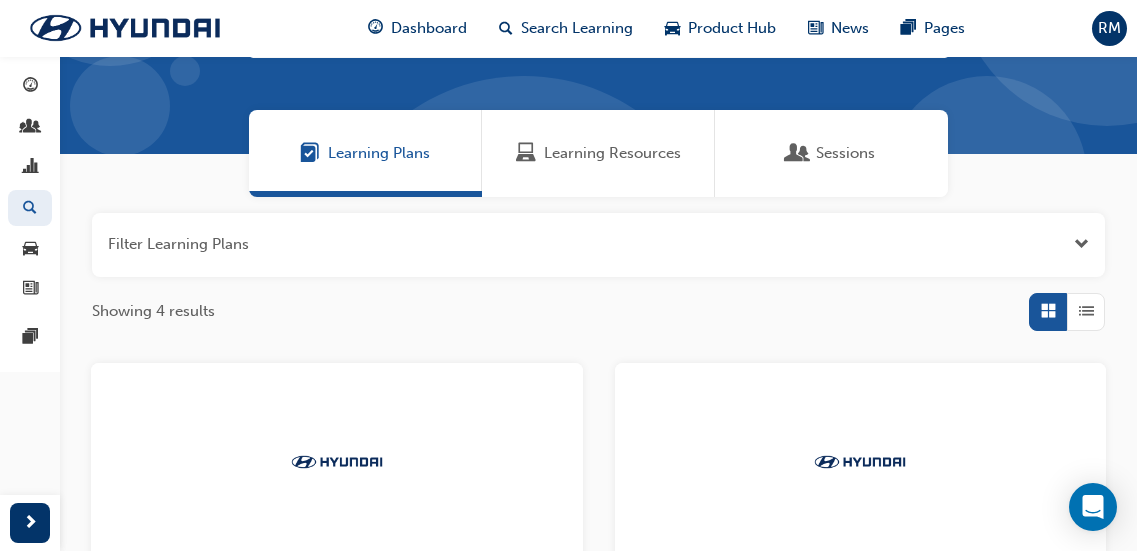 scroll, scrollTop: 0, scrollLeft: 0, axis: both 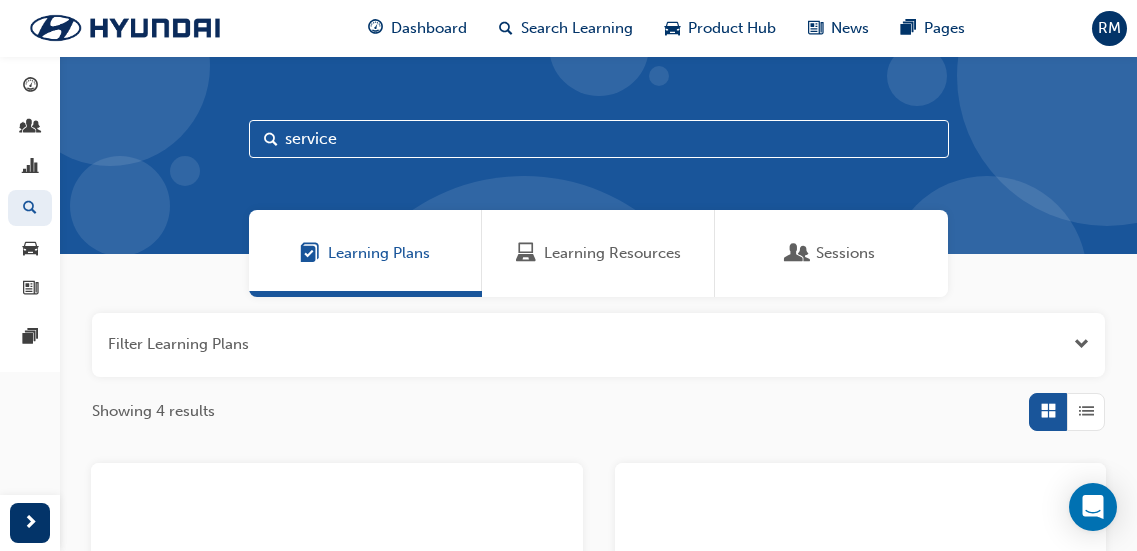 drag, startPoint x: 380, startPoint y: 135, endPoint x: 234, endPoint y: 131, distance: 146.05478 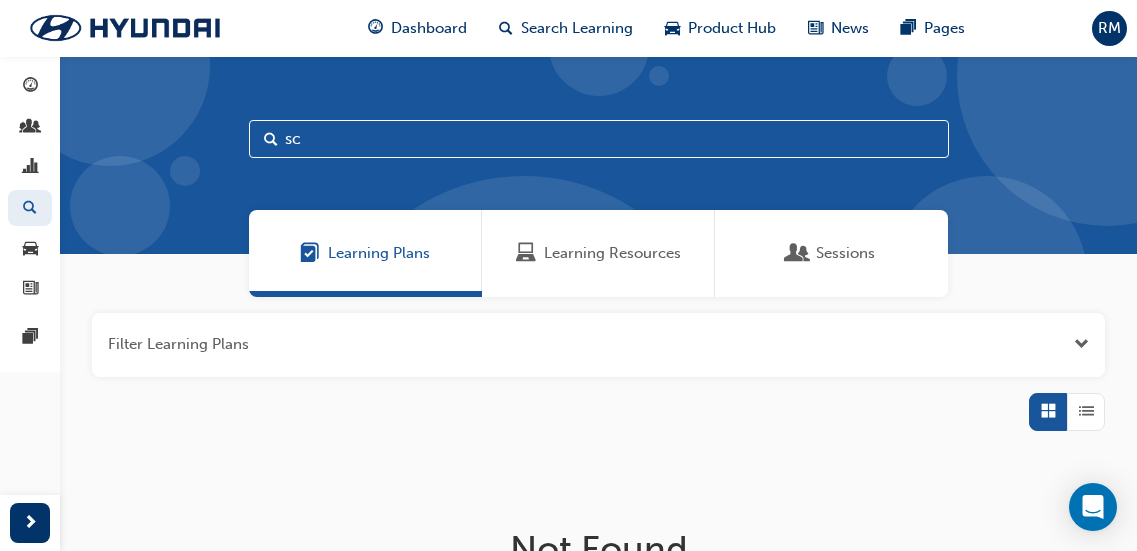 type on "s" 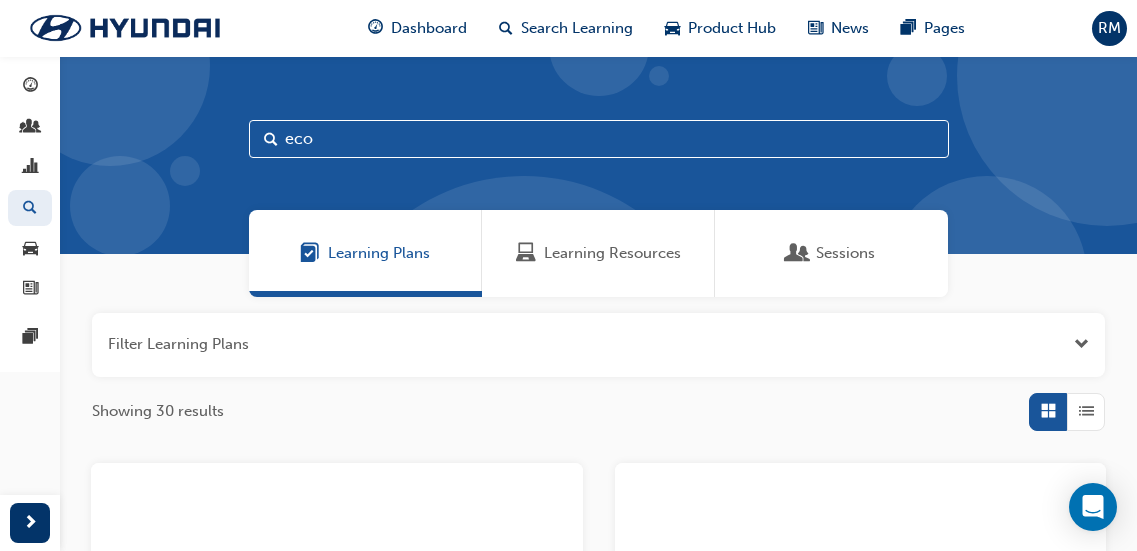 type on "eco" 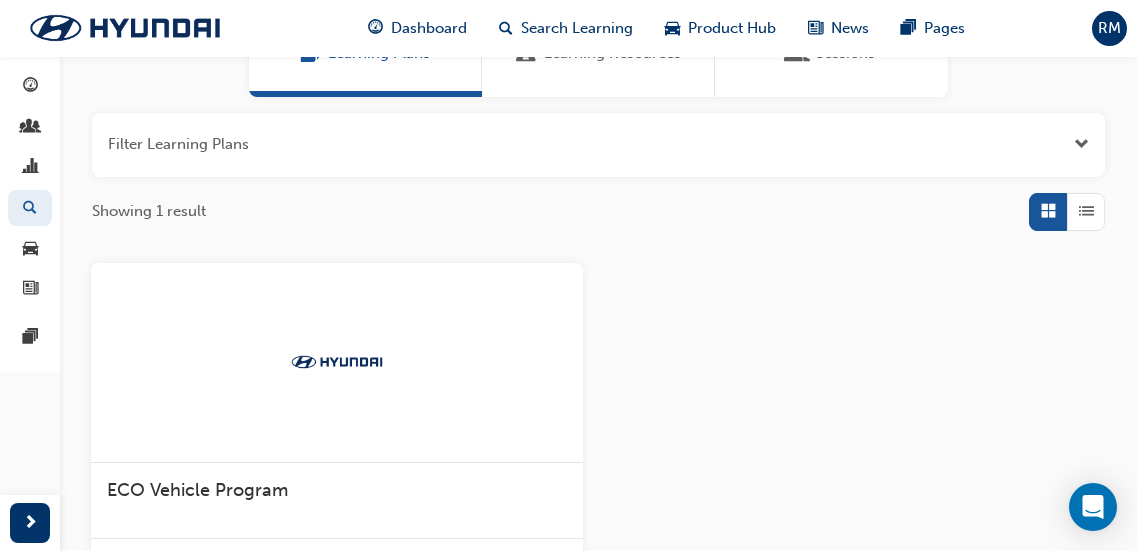 scroll, scrollTop: 300, scrollLeft: 0, axis: vertical 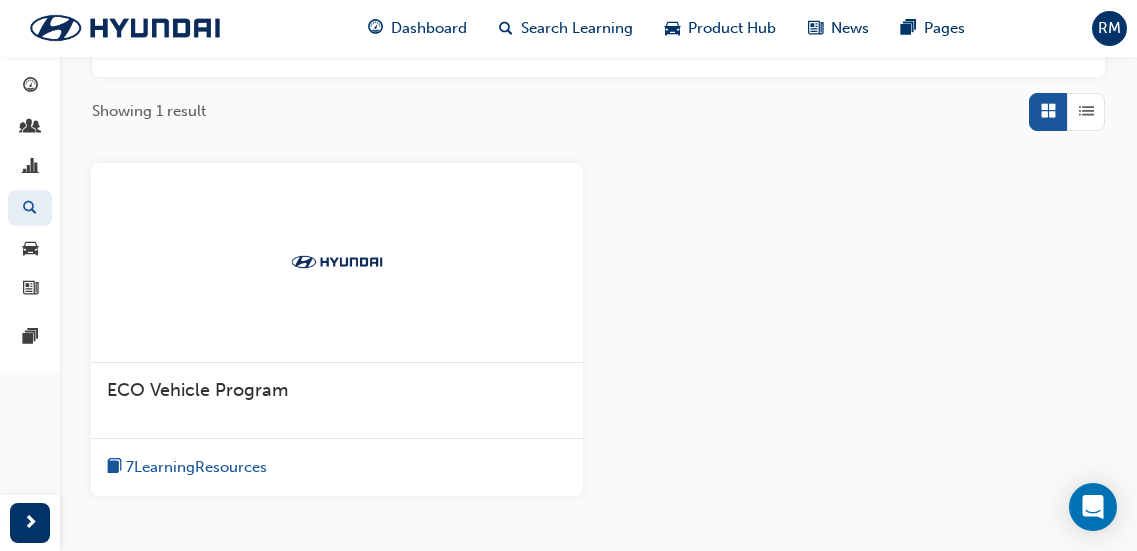 click on "ECO Vehicle Program" at bounding box center (337, 401) 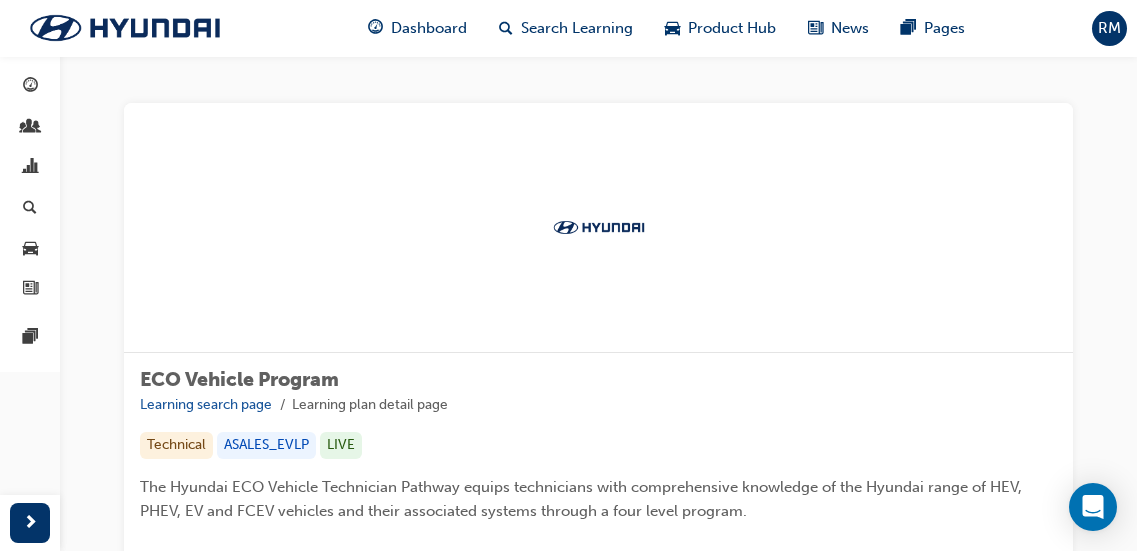 scroll, scrollTop: 0, scrollLeft: 0, axis: both 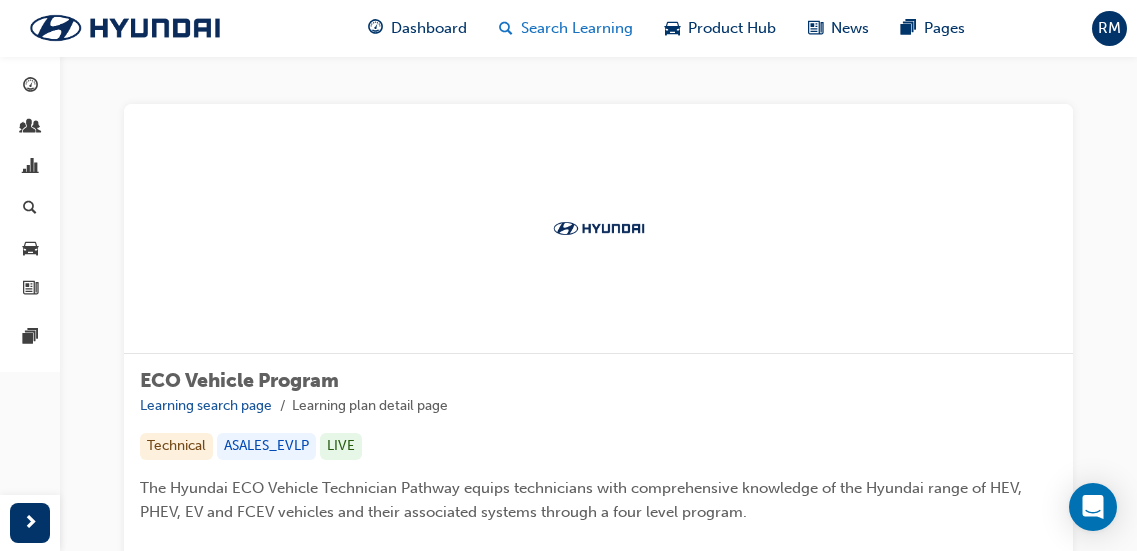 click on "Search Learning" at bounding box center (577, 28) 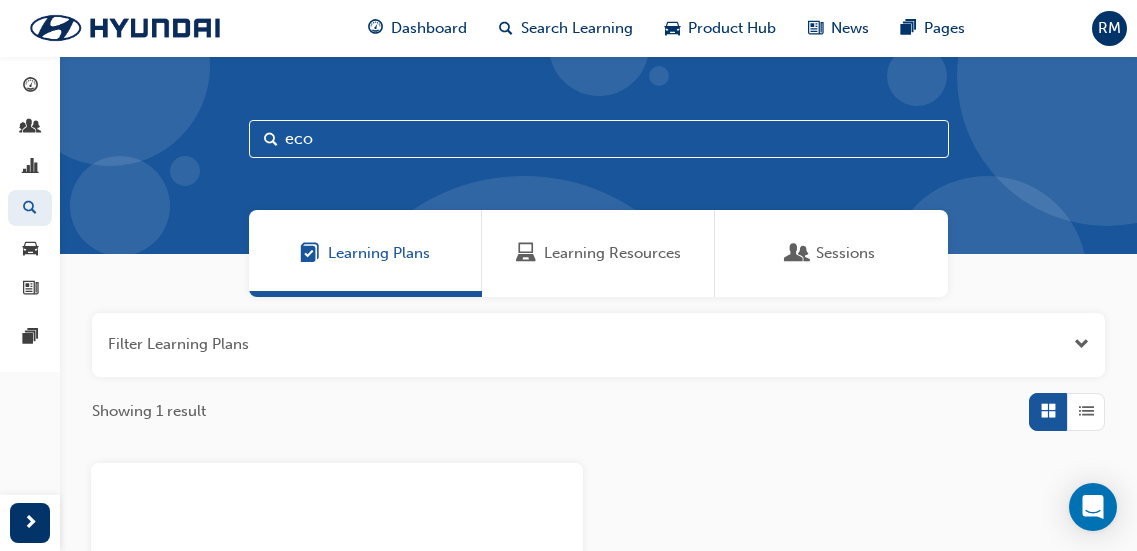 click on "Learning Resources" at bounding box center [612, 253] 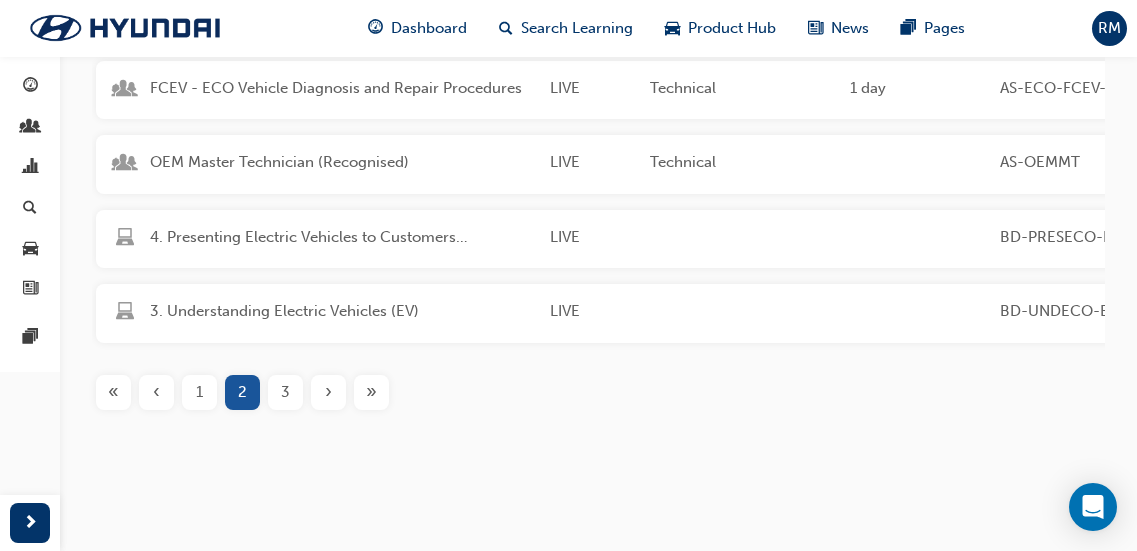 scroll, scrollTop: 700, scrollLeft: 0, axis: vertical 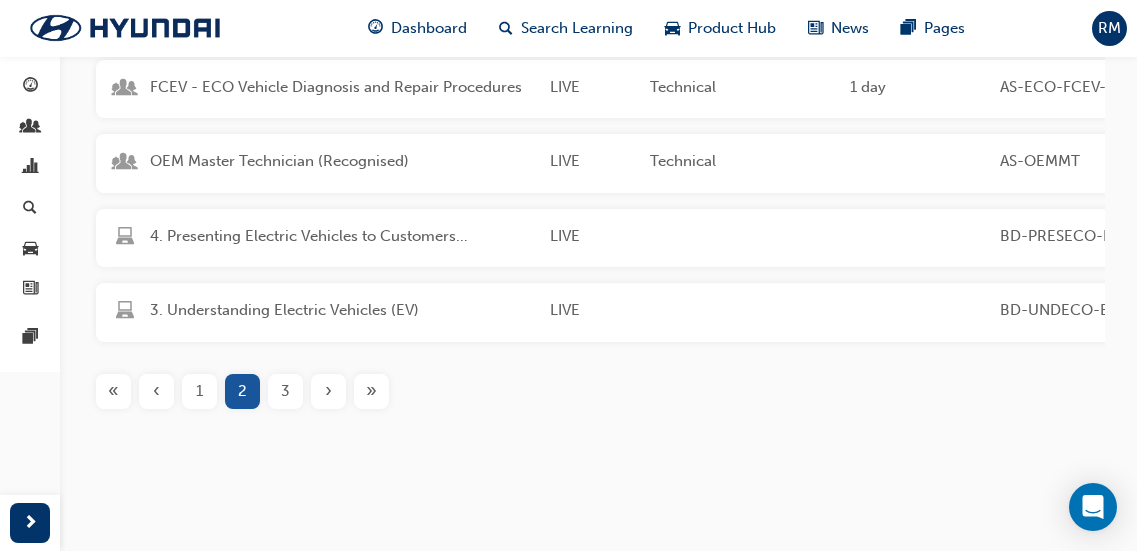 click on "1" at bounding box center (199, 391) 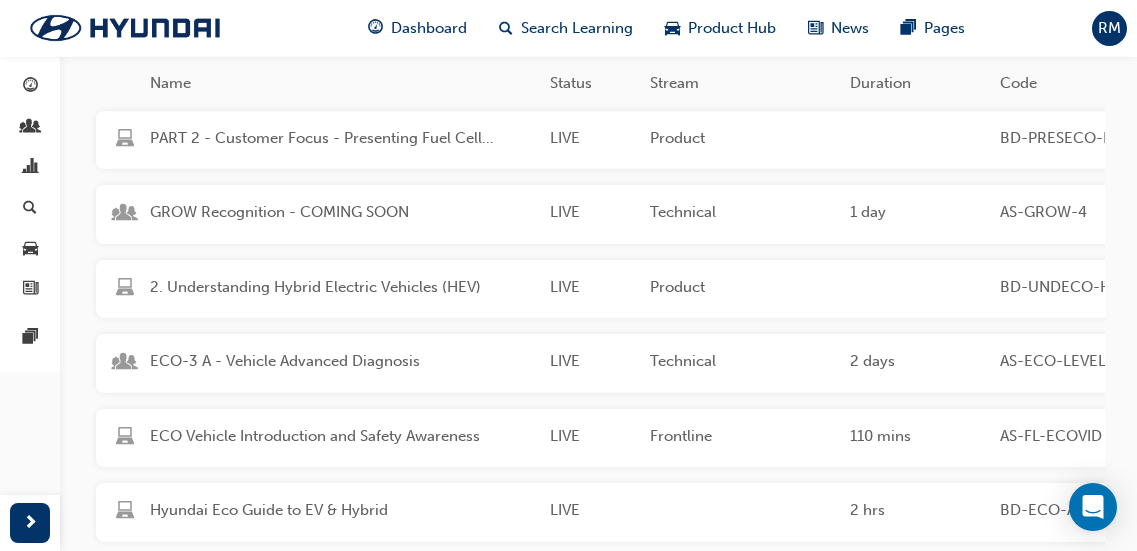 click on "ECO-3 A - Vehicle Advanced Diagnosis LIVE Technical 2 days AS-ECO-LEVEL 3 A This course is recommended for Technicians who have completed H-STEP Level 1 and Level 2.  Prerequisites: Successfully certified as a Hyundai EV Specialist Technician and completed Electrical Diagnosis. This Advanced Diagnostic training course for Eco Vehicles aims to provide in-depth technical and diagnostic information for related Eco Vehicle systems and functions on Hyundai Eco Vehicles. Four Day Course delivered as Part A Two-Day Module and Part B Two-Day Module." at bounding box center [852, 363] 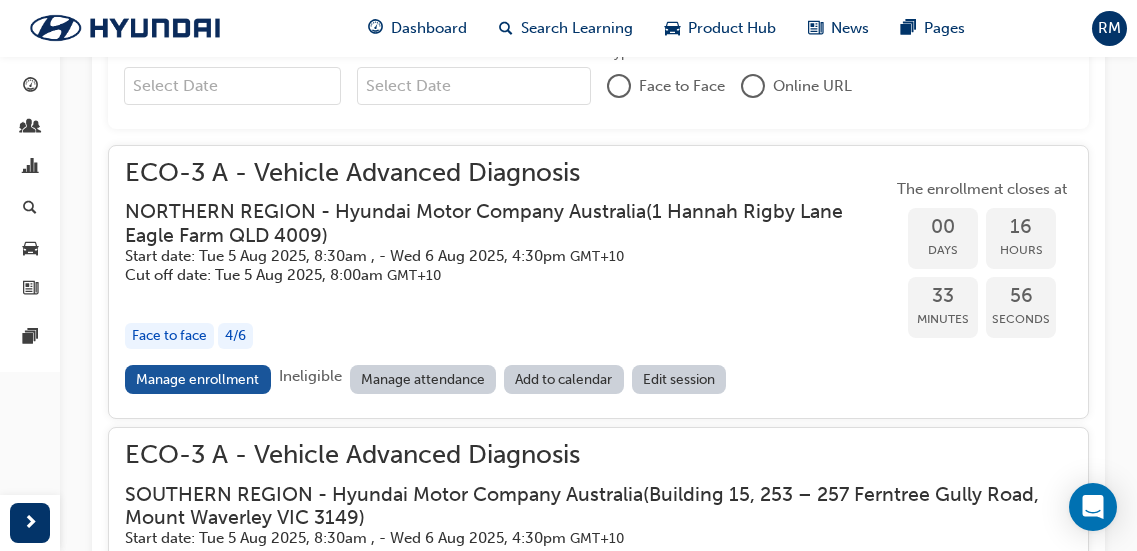scroll, scrollTop: 1846, scrollLeft: 0, axis: vertical 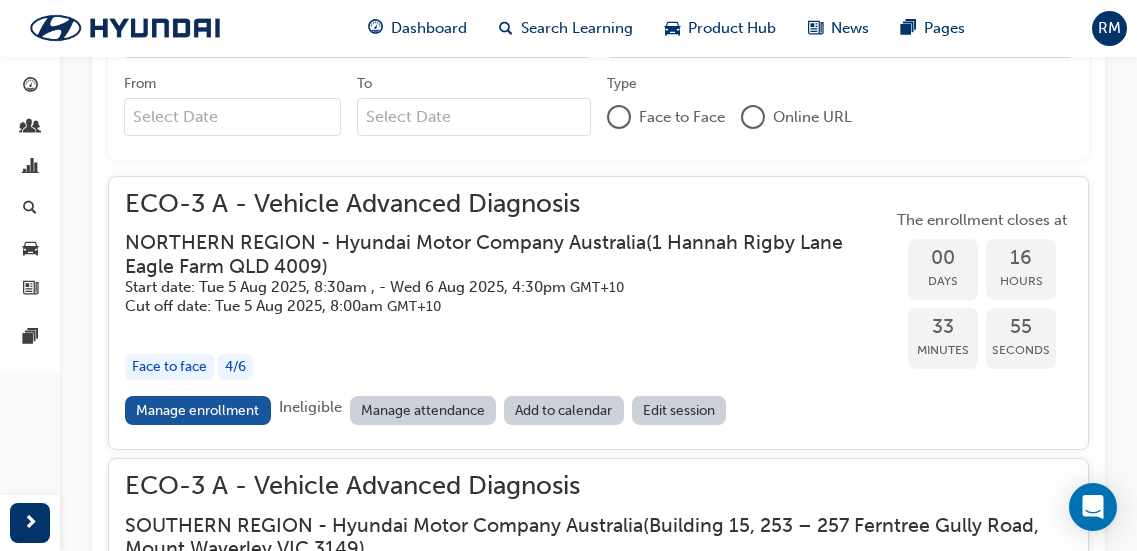 click on "Cut off date:   Tue 5 Aug 2025, 8:00am   GMT+10" at bounding box center [492, 306] 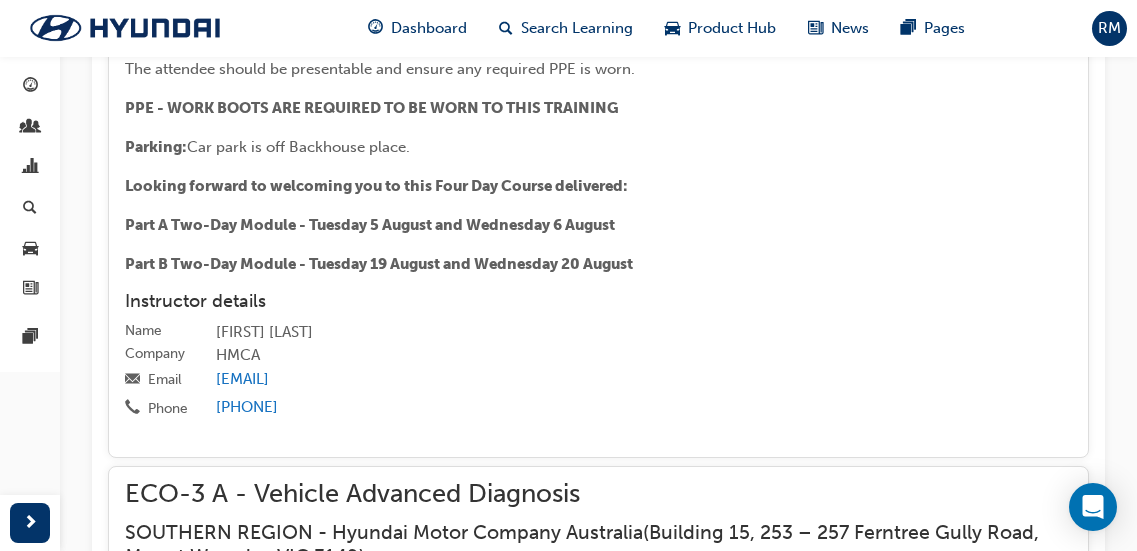 scroll, scrollTop: 2946, scrollLeft: 0, axis: vertical 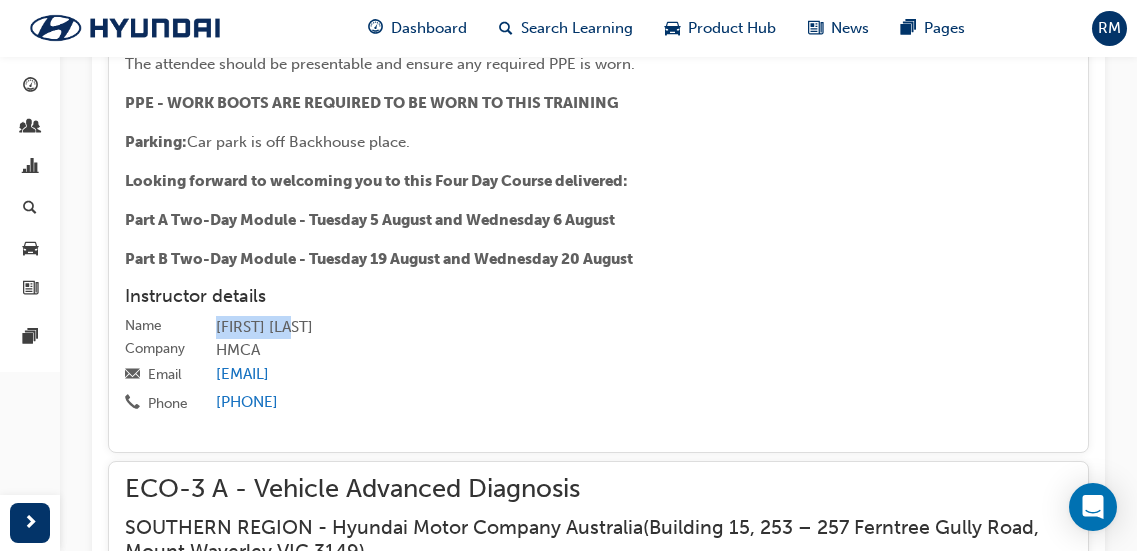 drag, startPoint x: 215, startPoint y: 348, endPoint x: 295, endPoint y: 344, distance: 80.09994 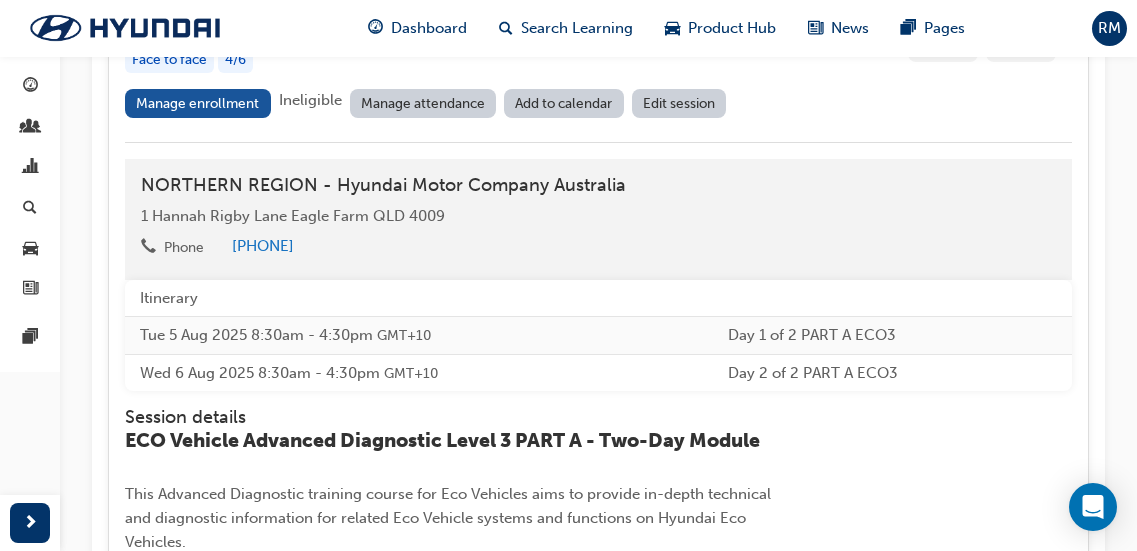 scroll, scrollTop: 2146, scrollLeft: 0, axis: vertical 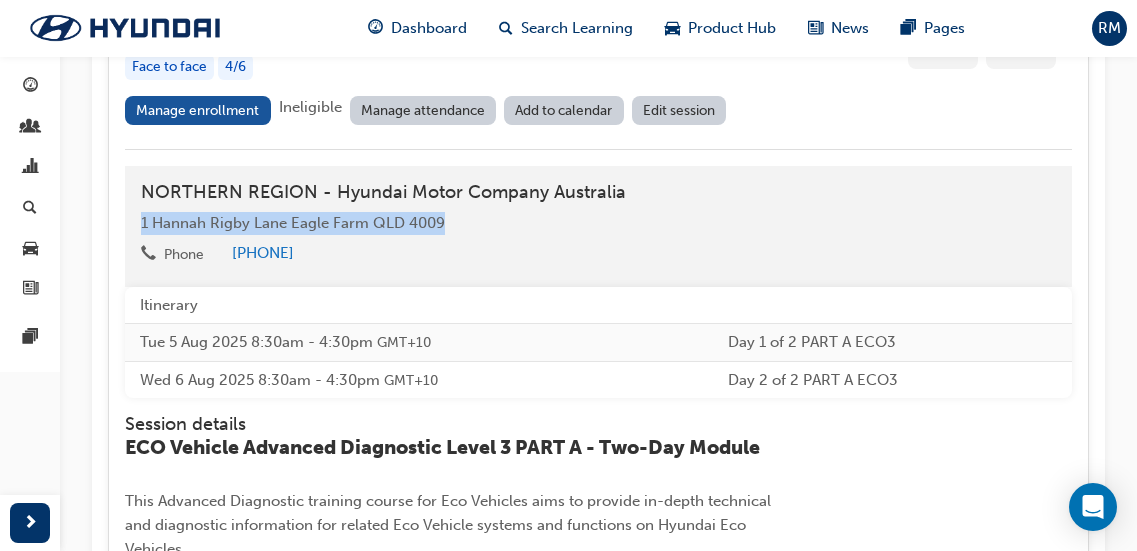 drag, startPoint x: 407, startPoint y: 249, endPoint x: 122, endPoint y: 248, distance: 285.00174 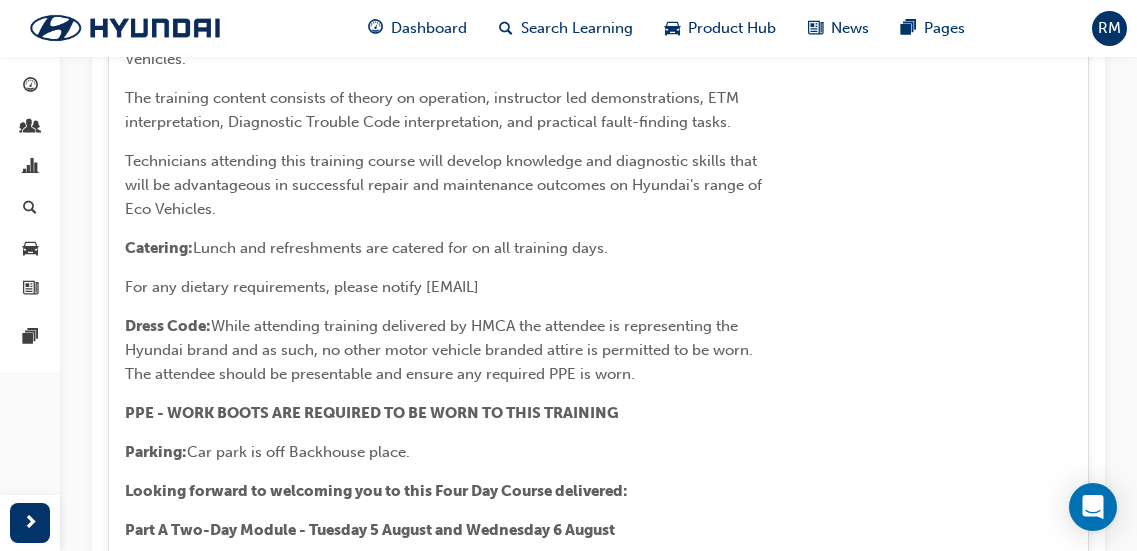 scroll, scrollTop: 2646, scrollLeft: 0, axis: vertical 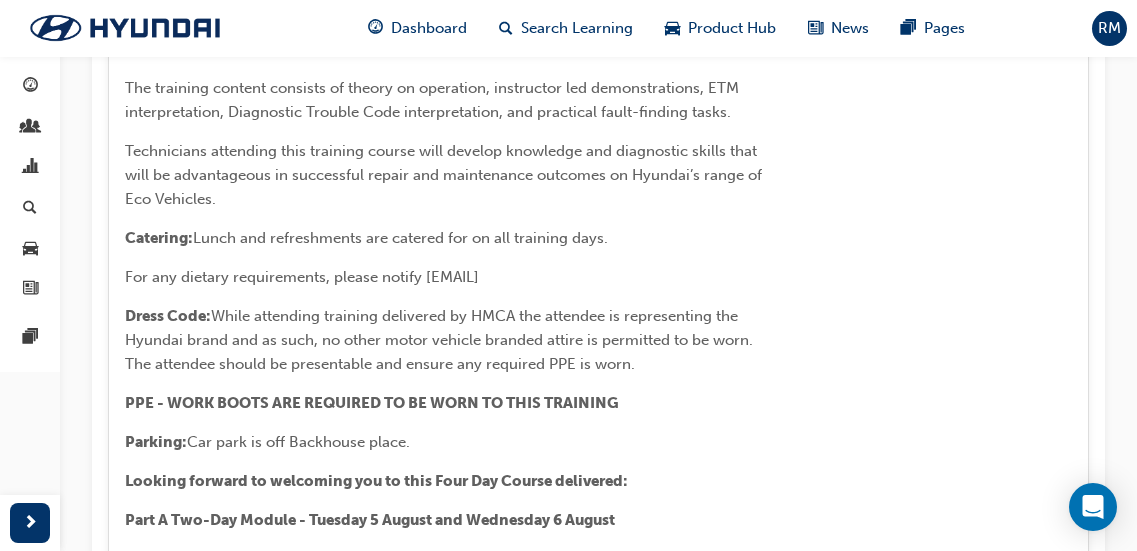 drag, startPoint x: 417, startPoint y: 469, endPoint x: 193, endPoint y: 463, distance: 224.08034 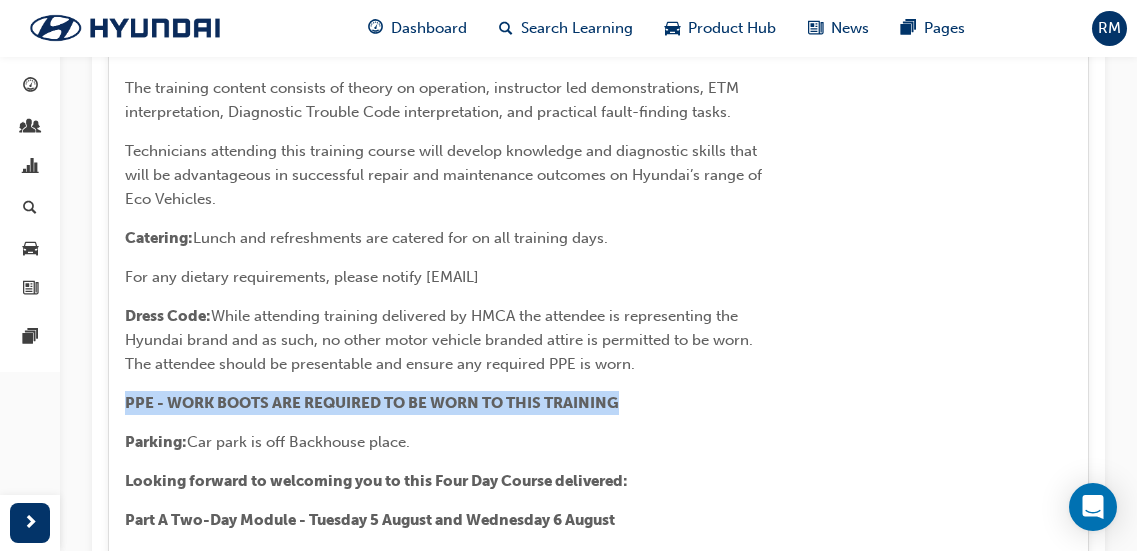 drag, startPoint x: 623, startPoint y: 429, endPoint x: 114, endPoint y: 408, distance: 509.433 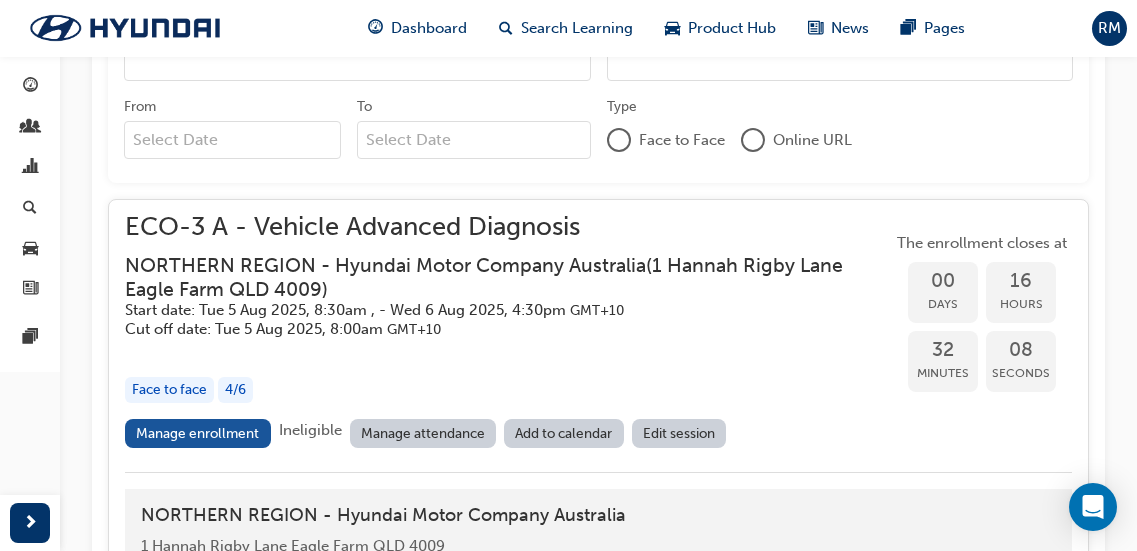 scroll, scrollTop: 1746, scrollLeft: 0, axis: vertical 